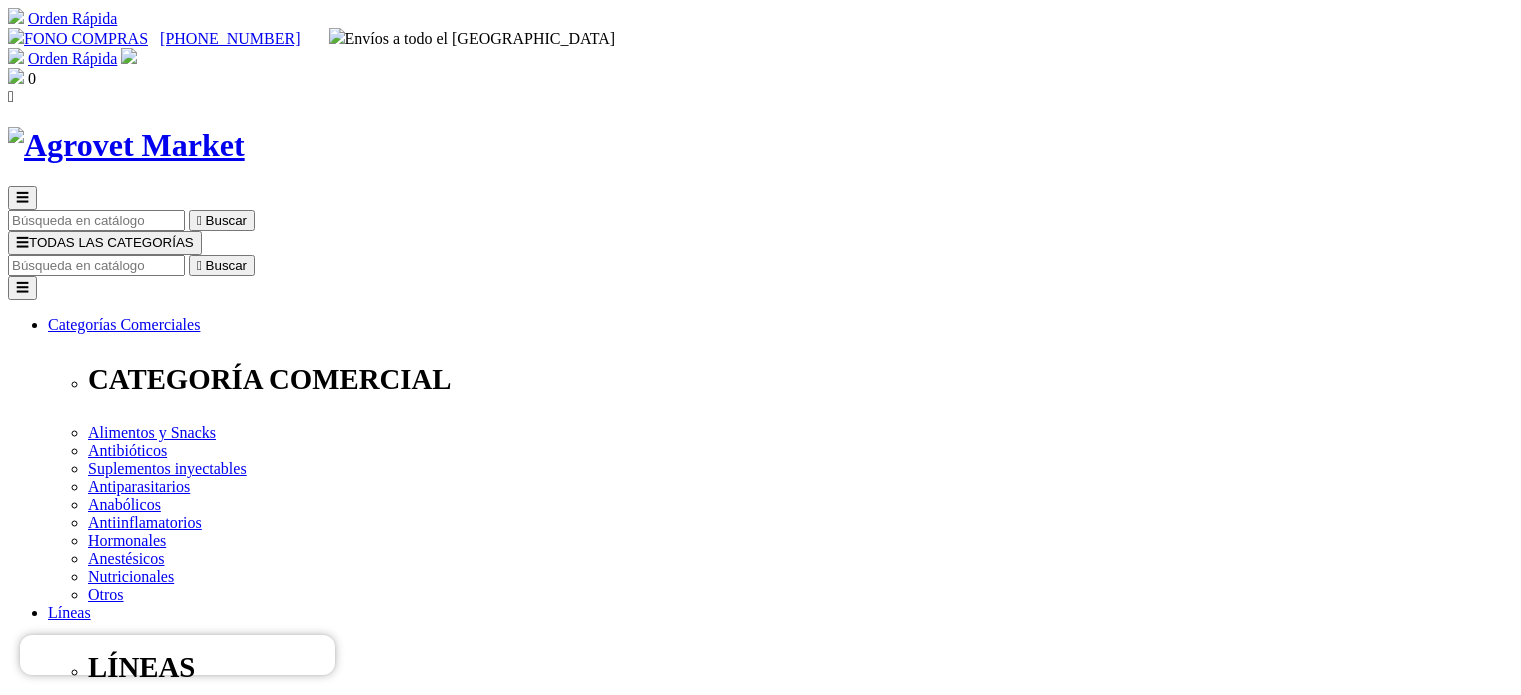 select on "27" 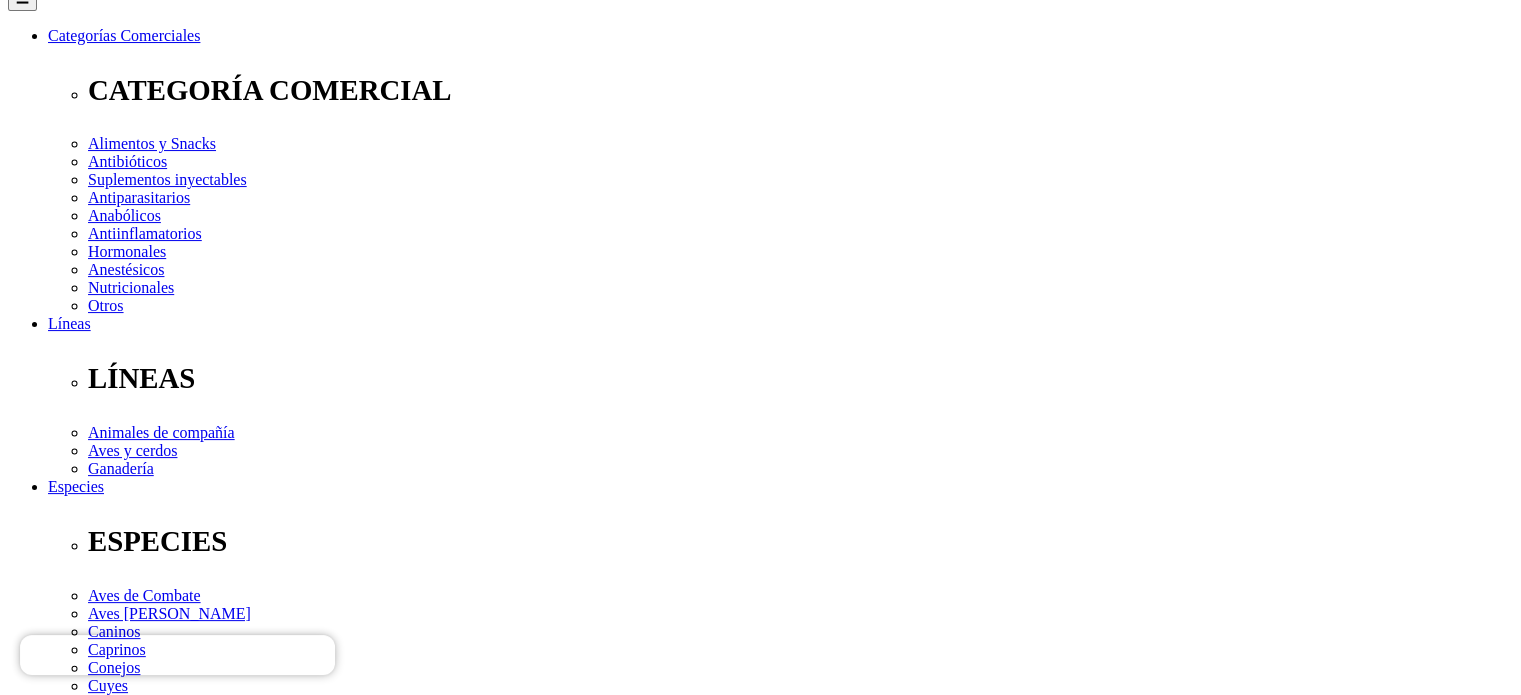 scroll, scrollTop: 0, scrollLeft: 0, axis: both 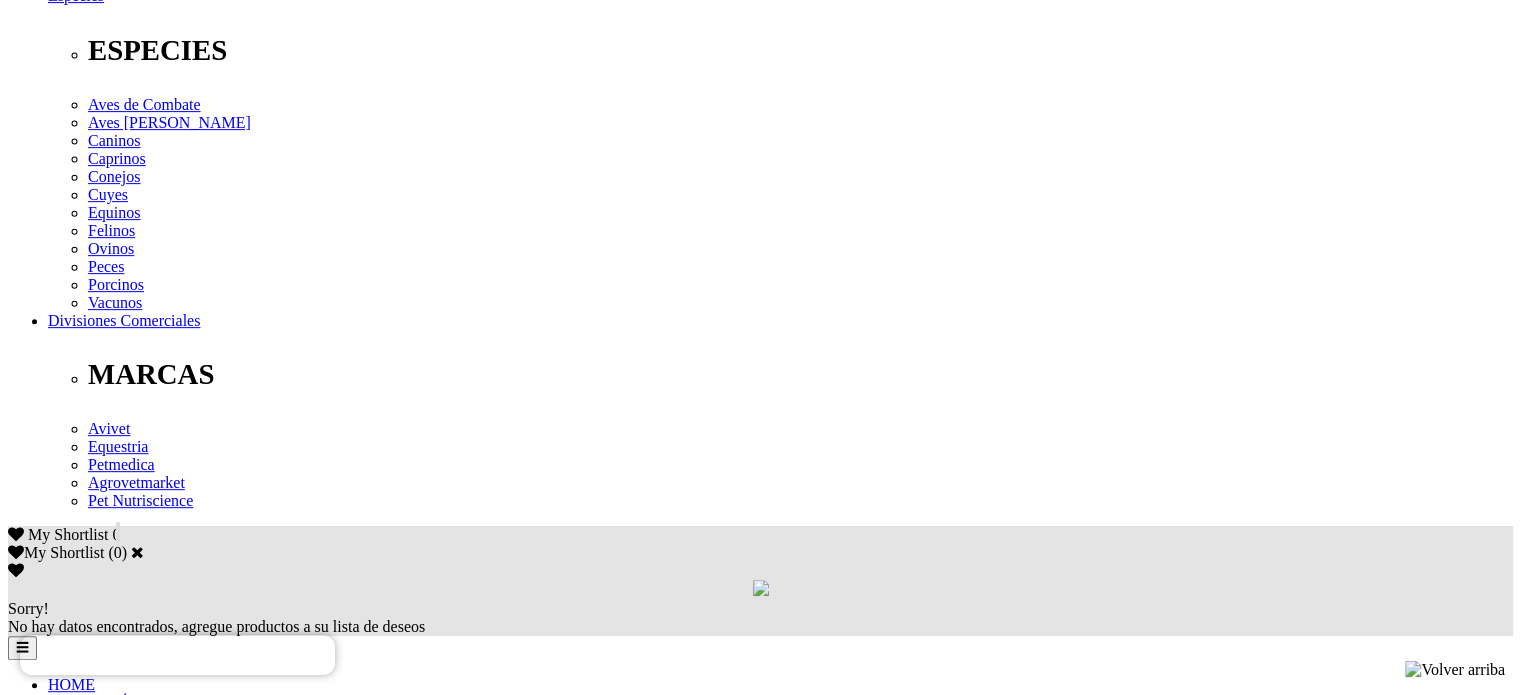 click on "Indicaciones" at bounding box center (88, 2418) 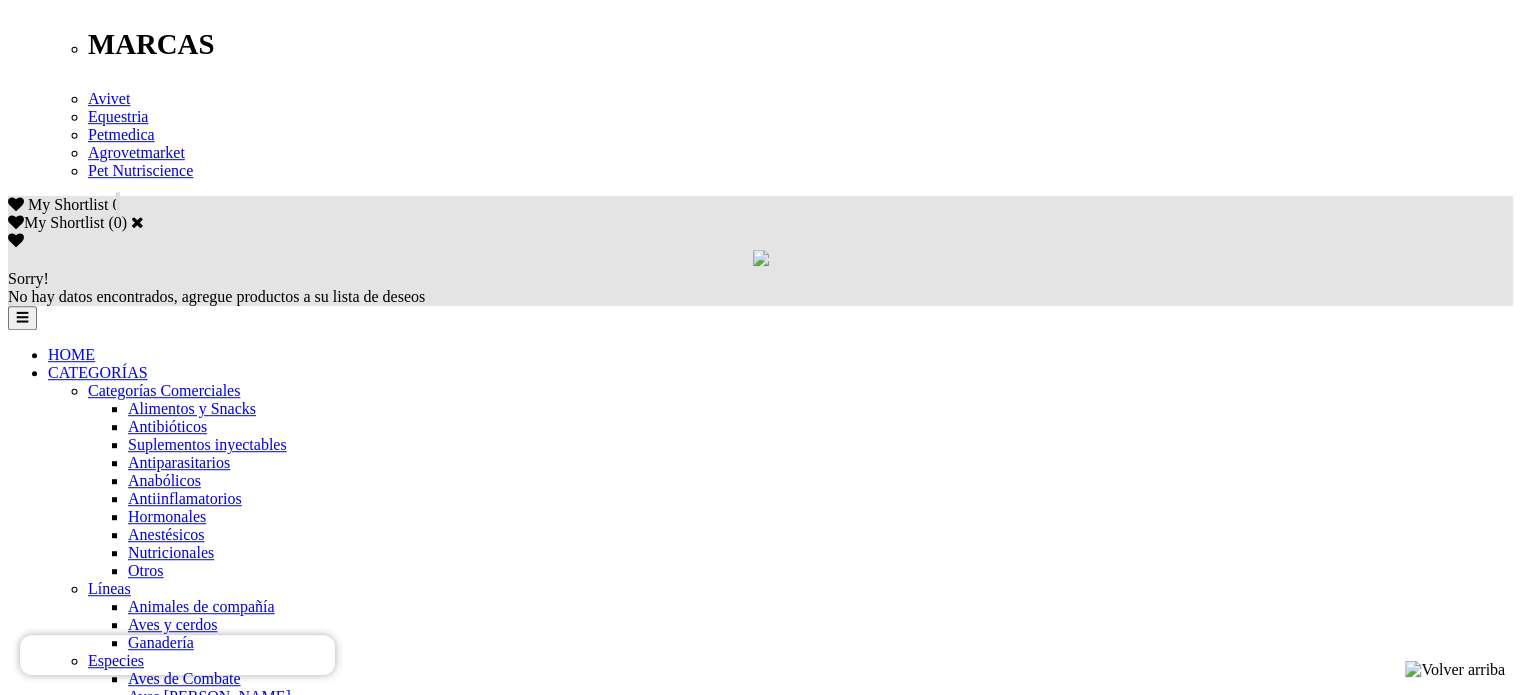 scroll, scrollTop: 1107, scrollLeft: 0, axis: vertical 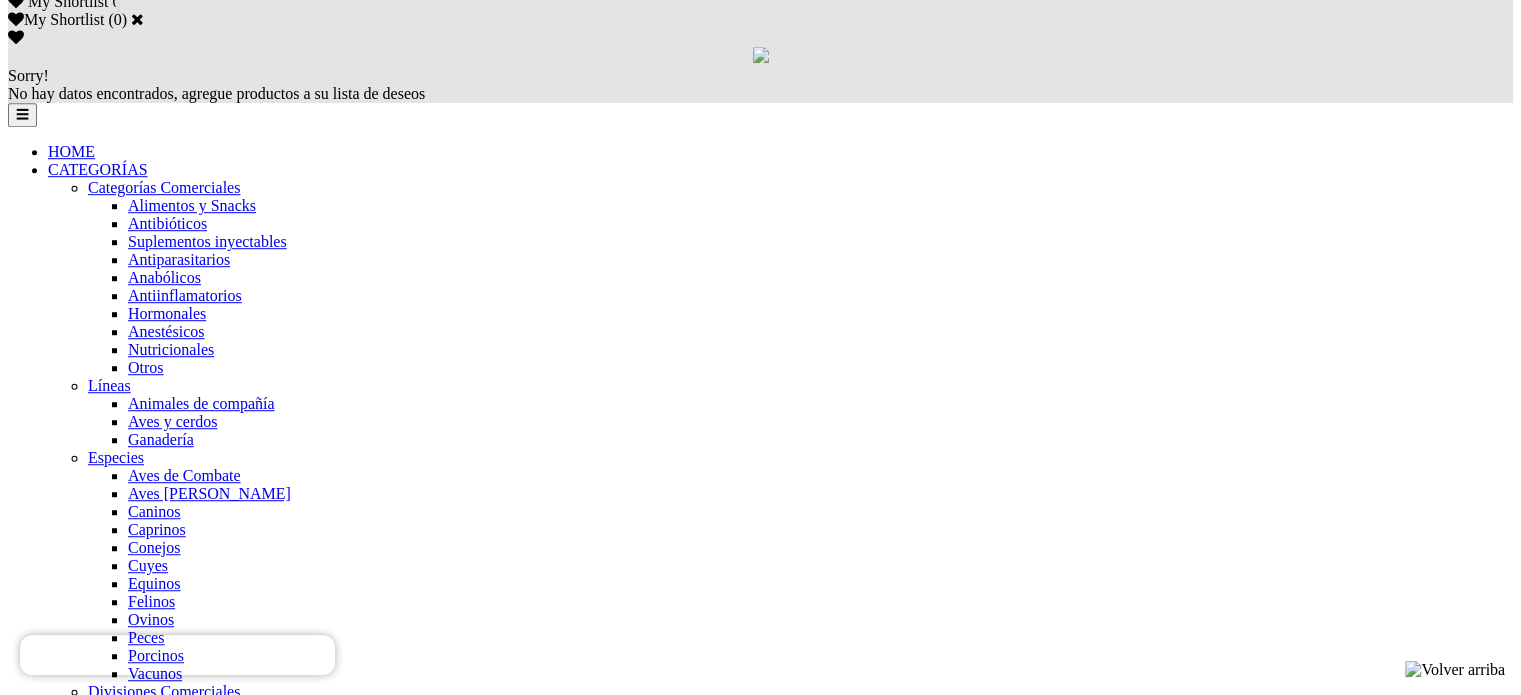 click at bounding box center (114, 4160) 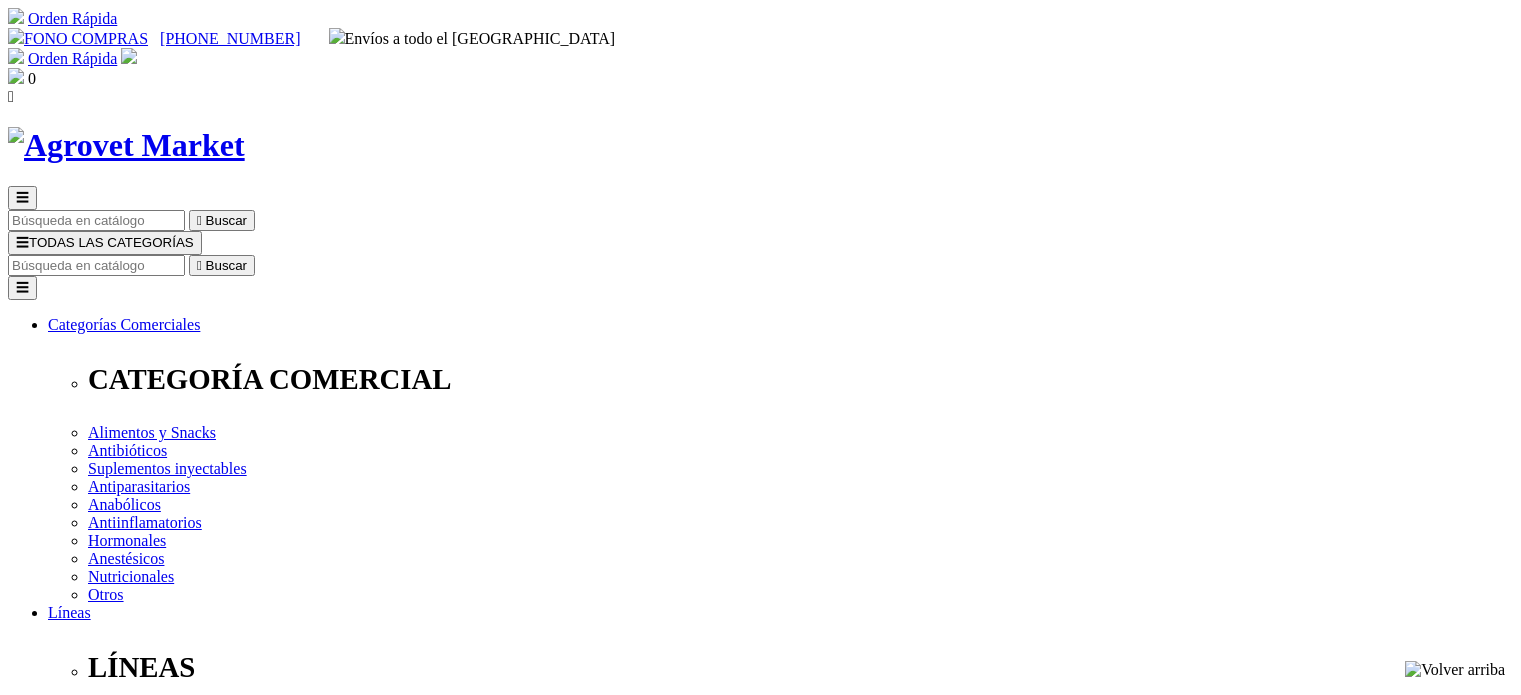 scroll, scrollTop: 0, scrollLeft: 0, axis: both 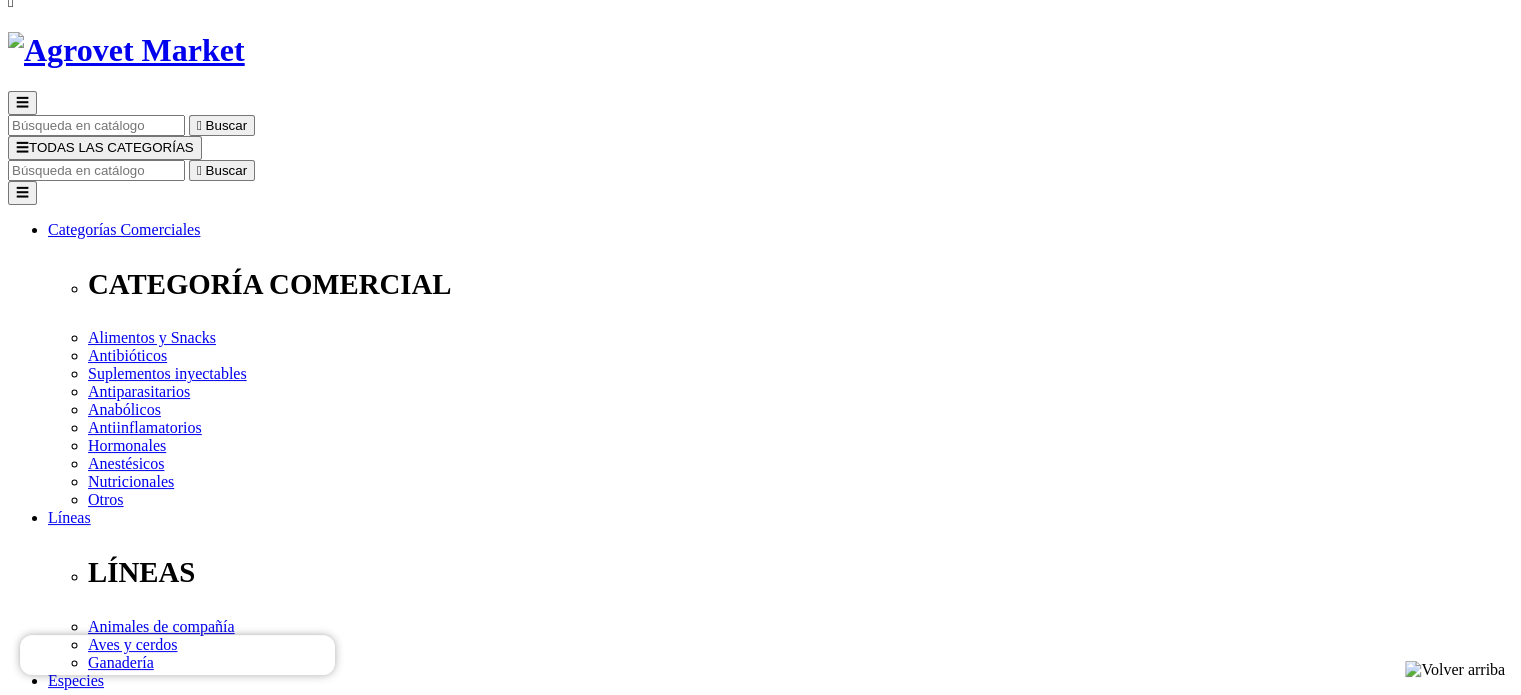 drag, startPoint x: 1535, startPoint y: 82, endPoint x: 1535, endPoint y: 114, distance: 32 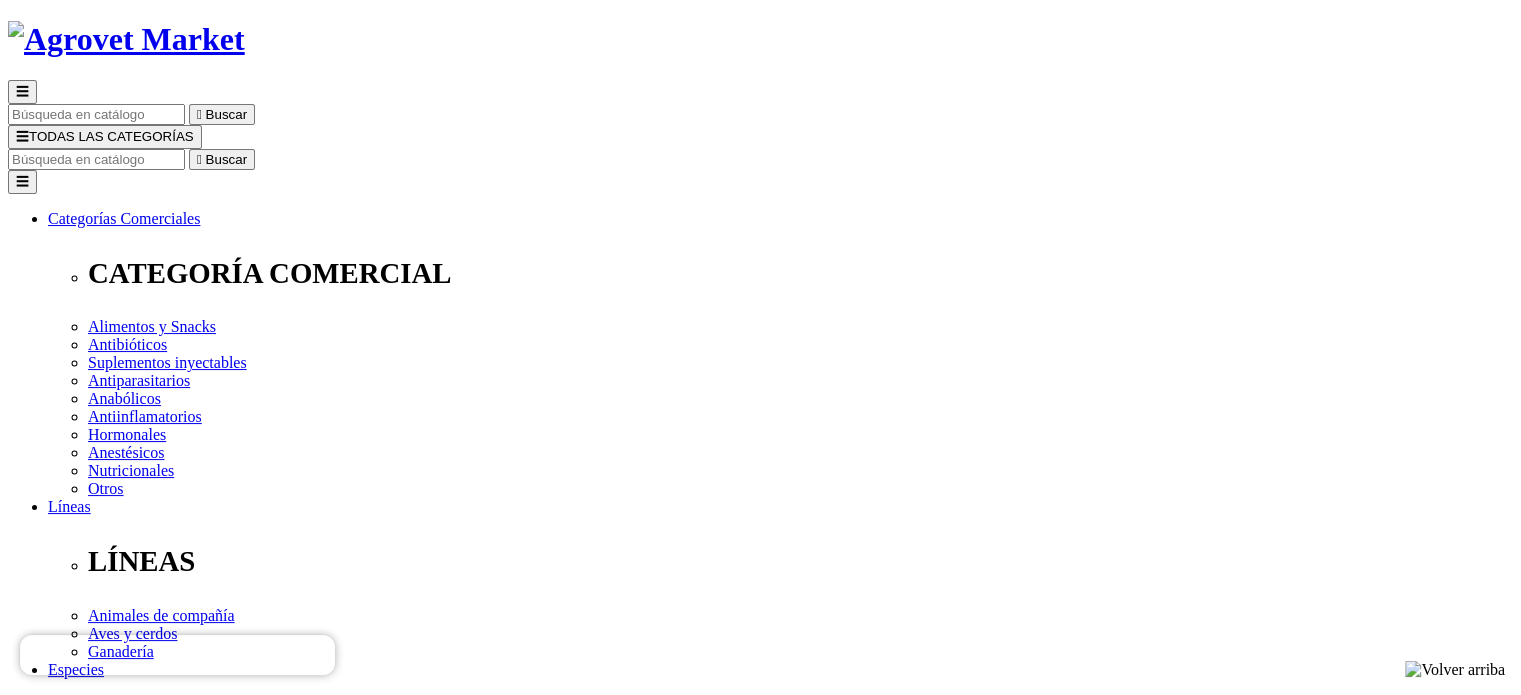 click on "Elige la presentación comercial que deseas
Frasco x 60 tabletas
Frasco x 100 tabletas" at bounding box center [148, 2911] 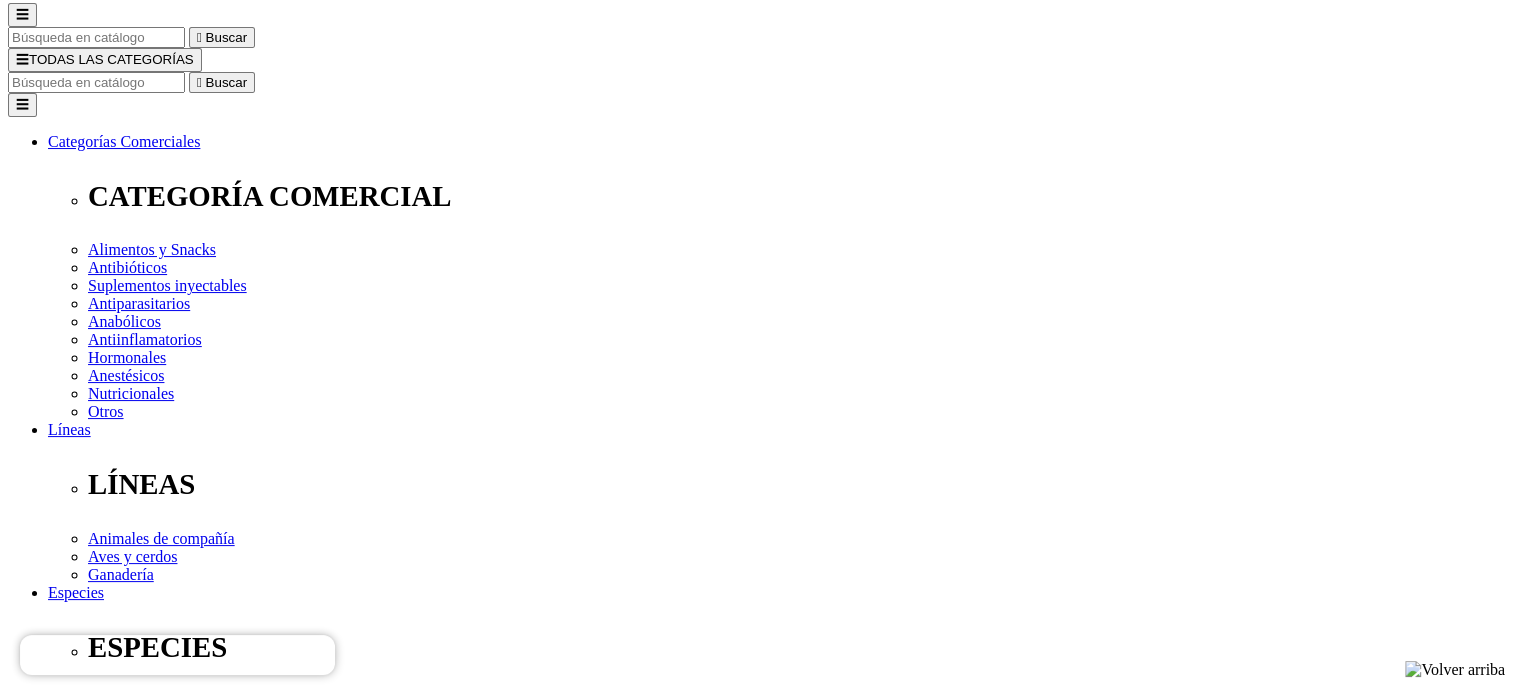 scroll, scrollTop: 185, scrollLeft: 0, axis: vertical 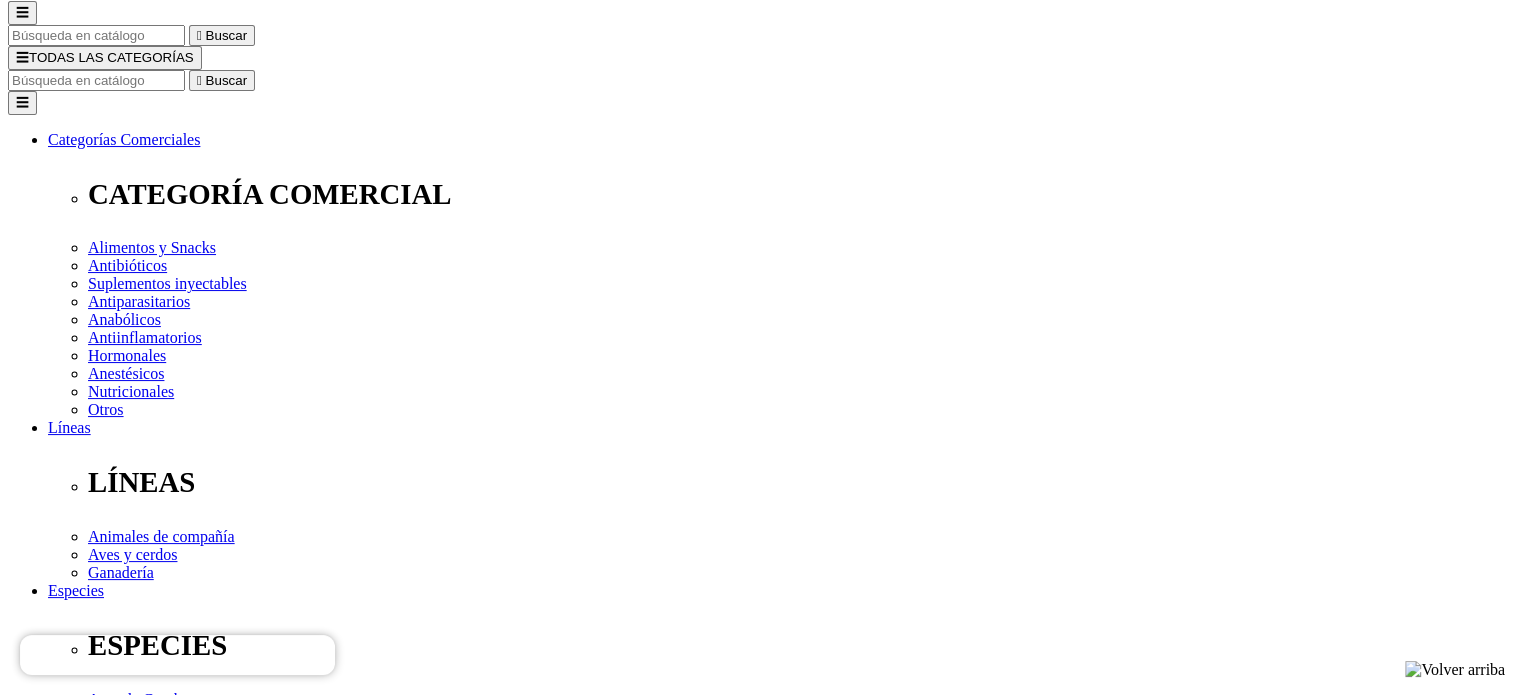 click on "Venta al por mayor" at bounding box center (121, 2679) 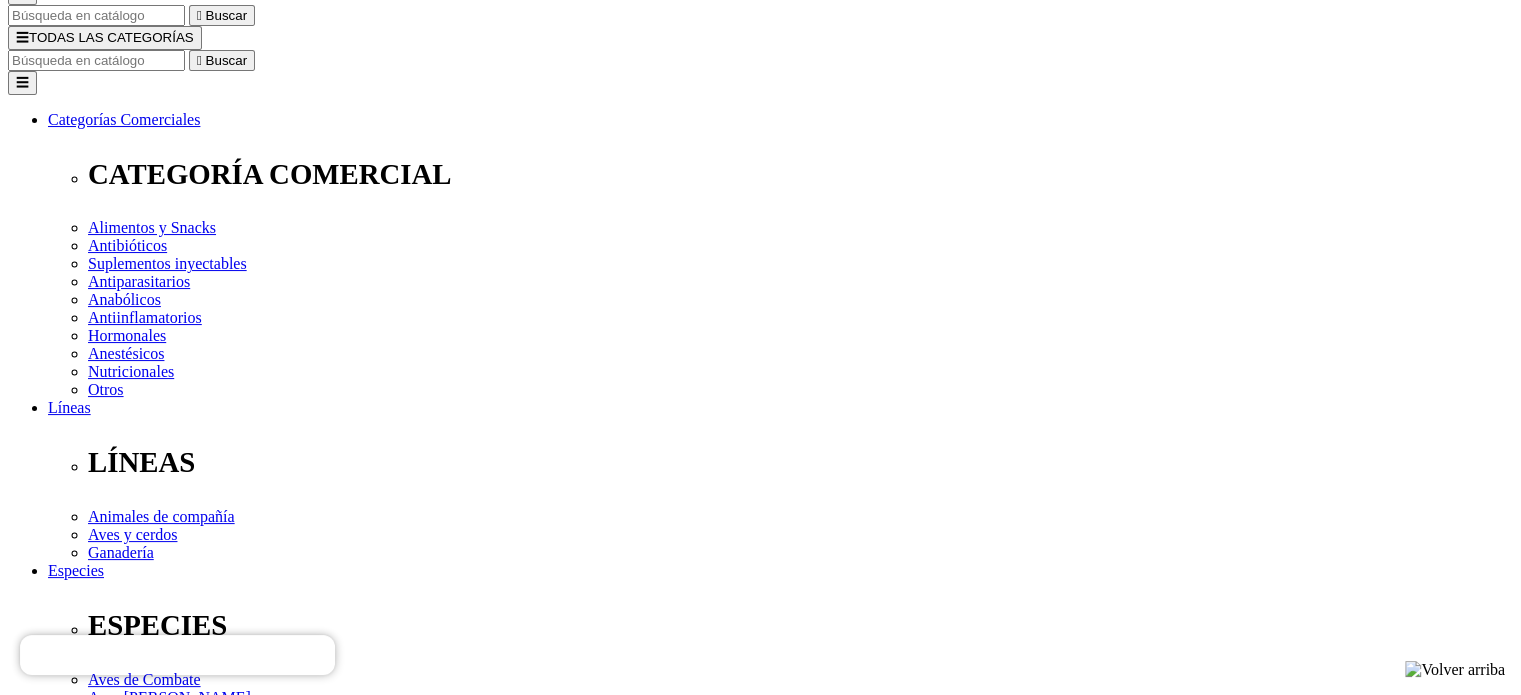 scroll, scrollTop: 208, scrollLeft: 0, axis: vertical 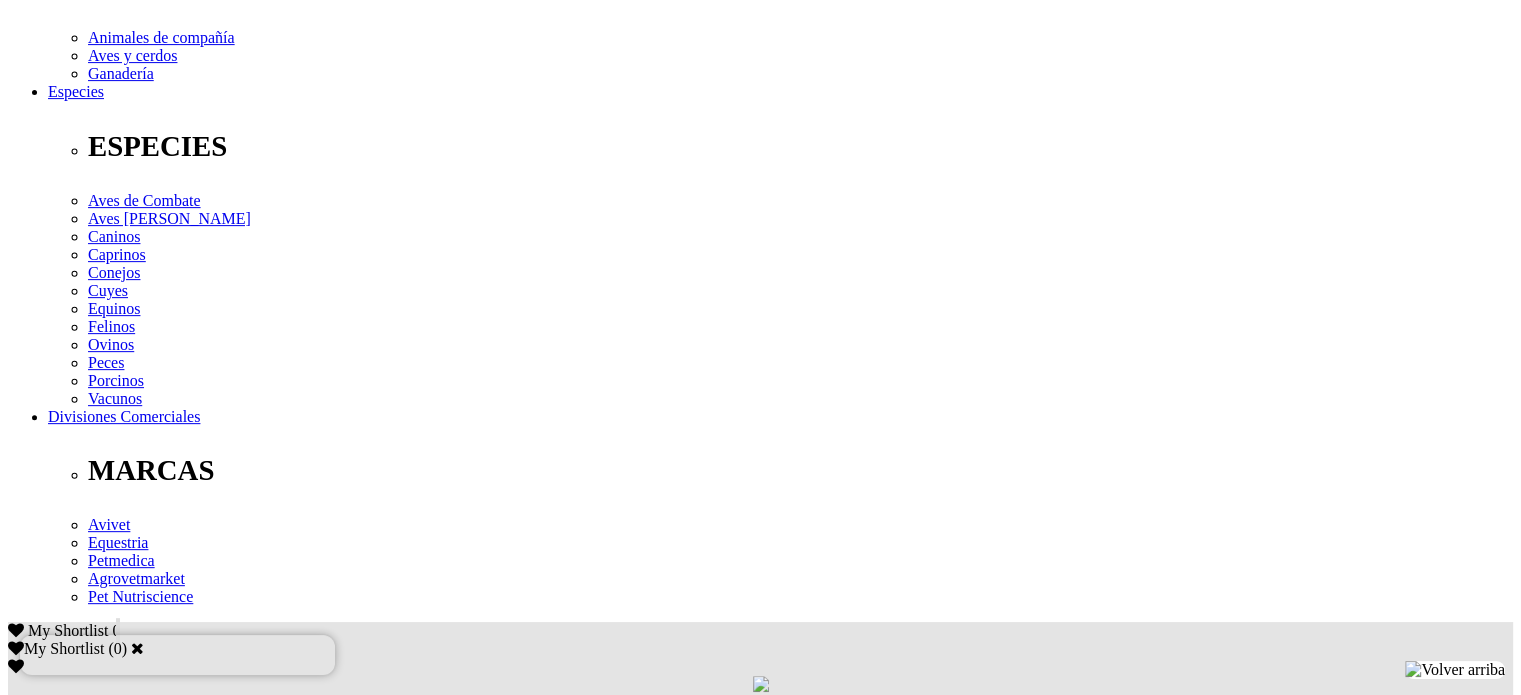 click on "Dosis y Administración" at bounding box center [123, 2451] 